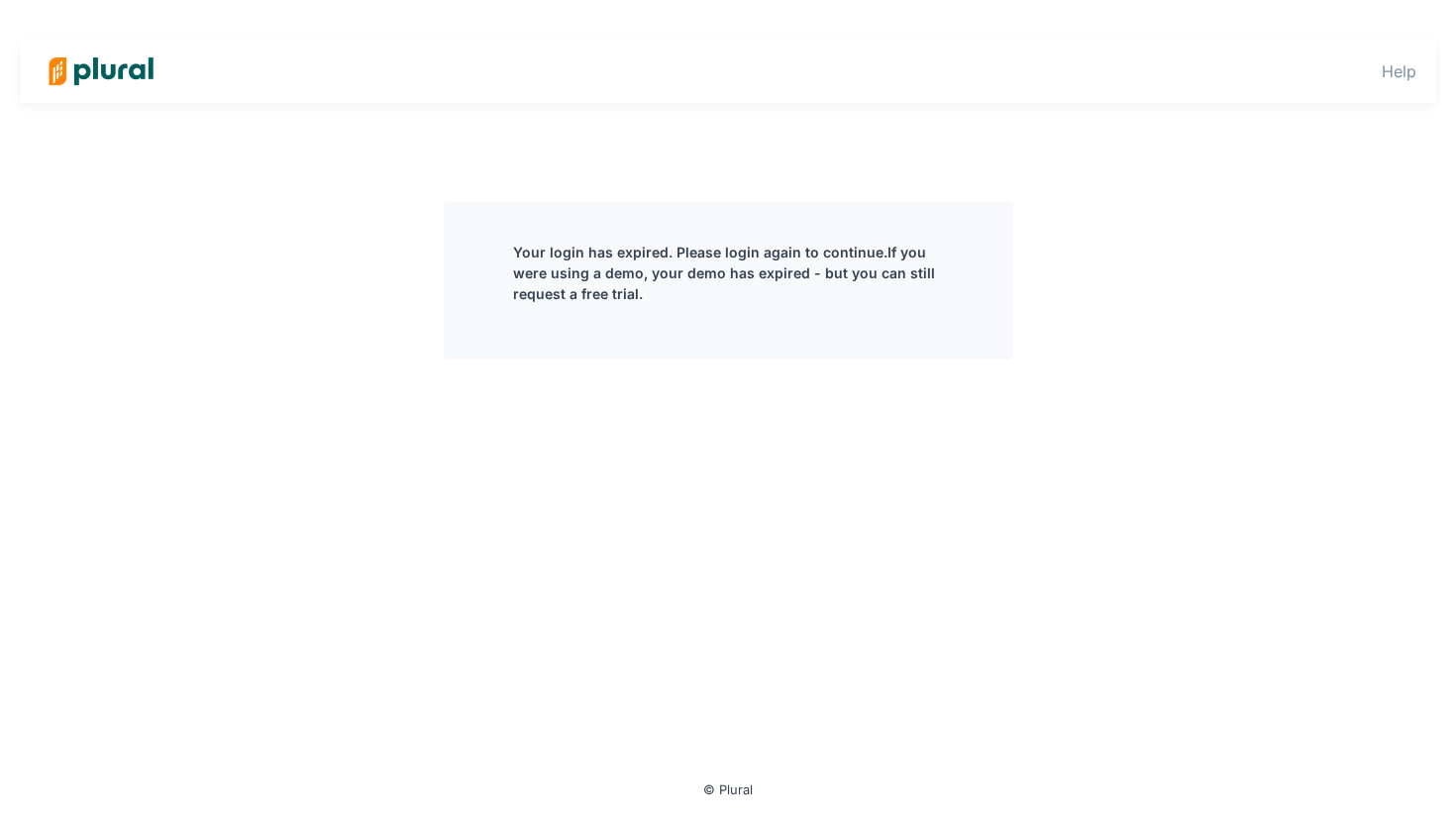 scroll, scrollTop: 0, scrollLeft: 0, axis: both 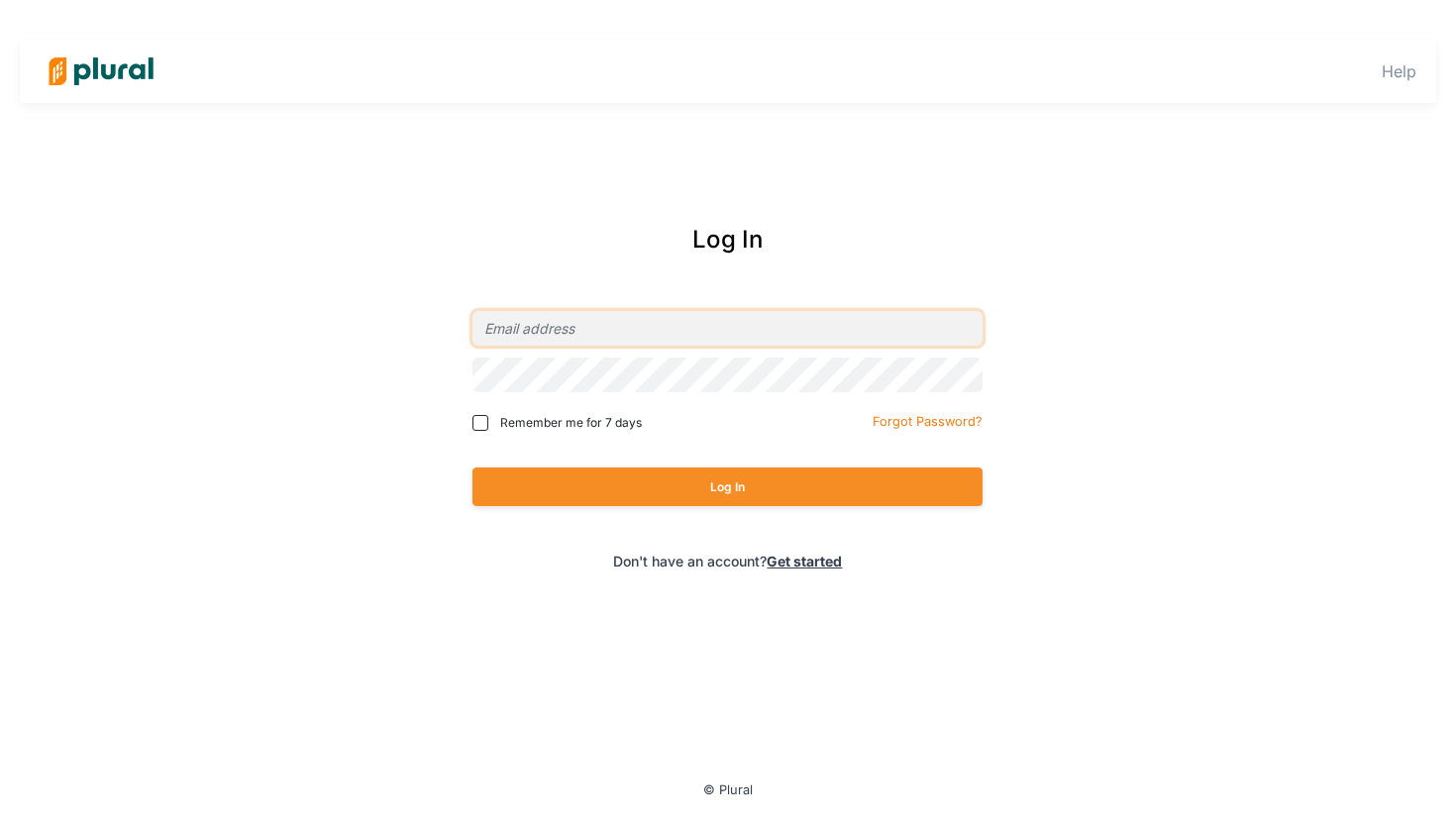 type on "[EMAIL]" 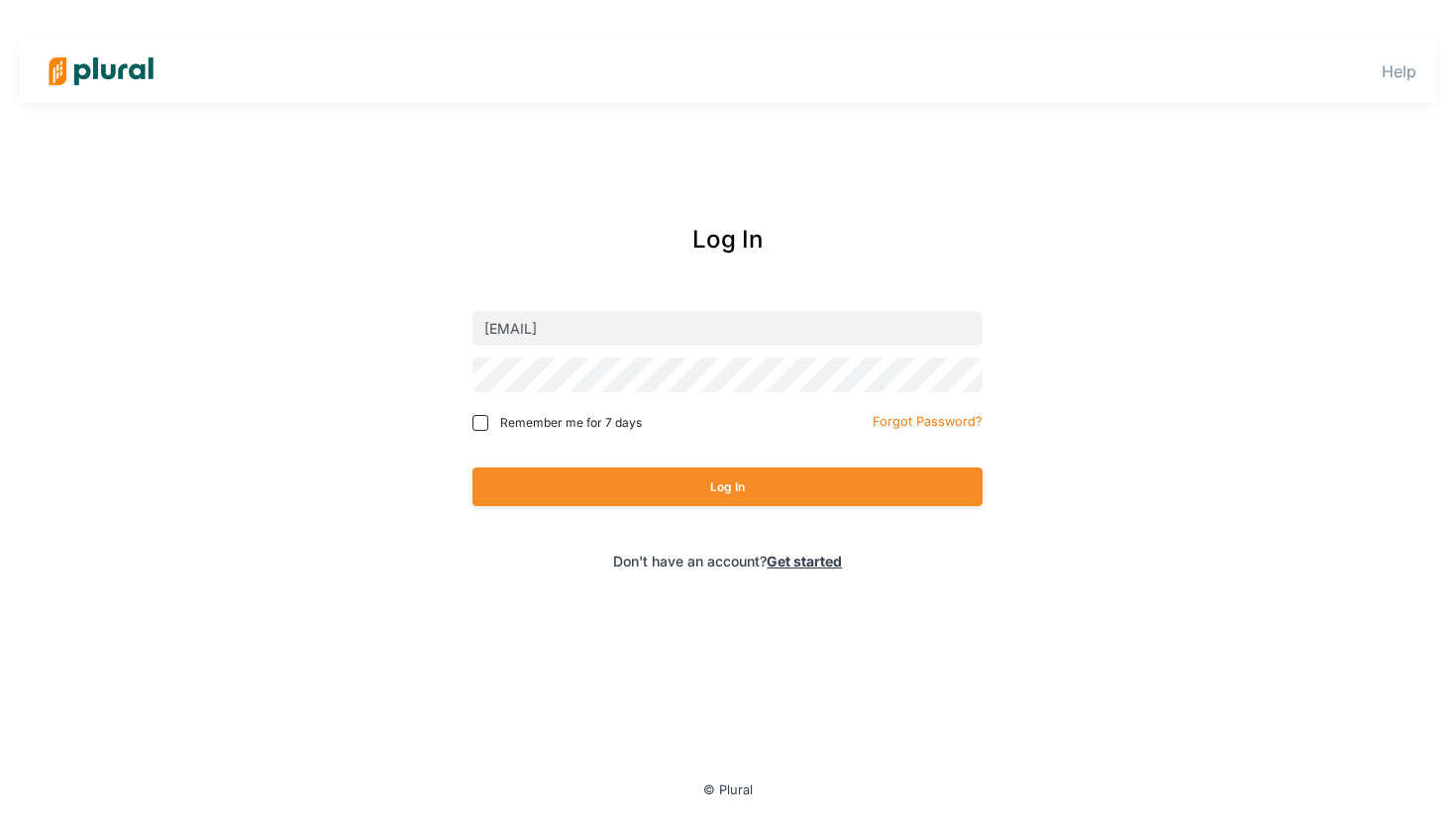 click on "Remember me for 7 days" at bounding box center (608, 423) 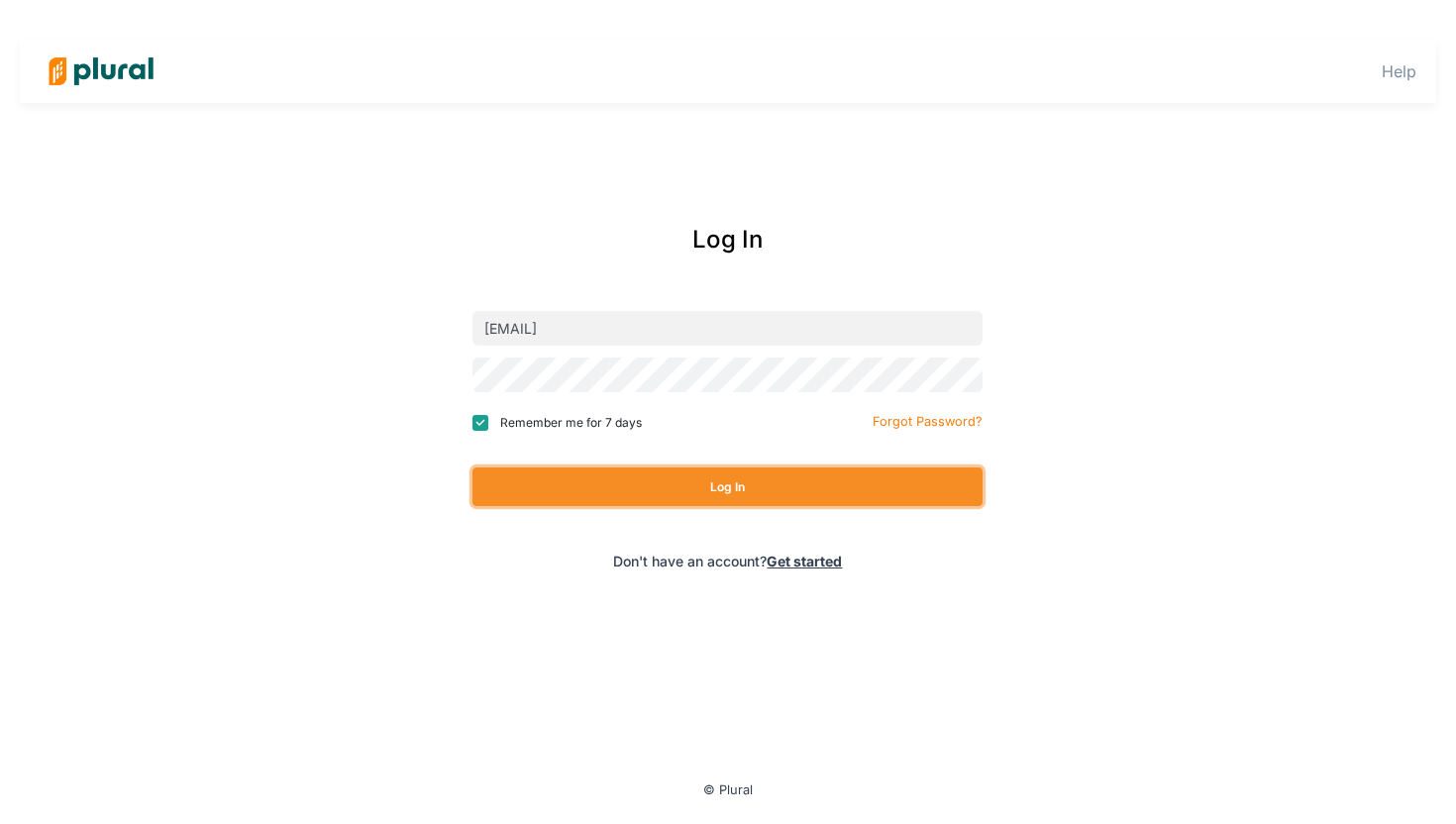 click on "Log In" at bounding box center (727, 486) 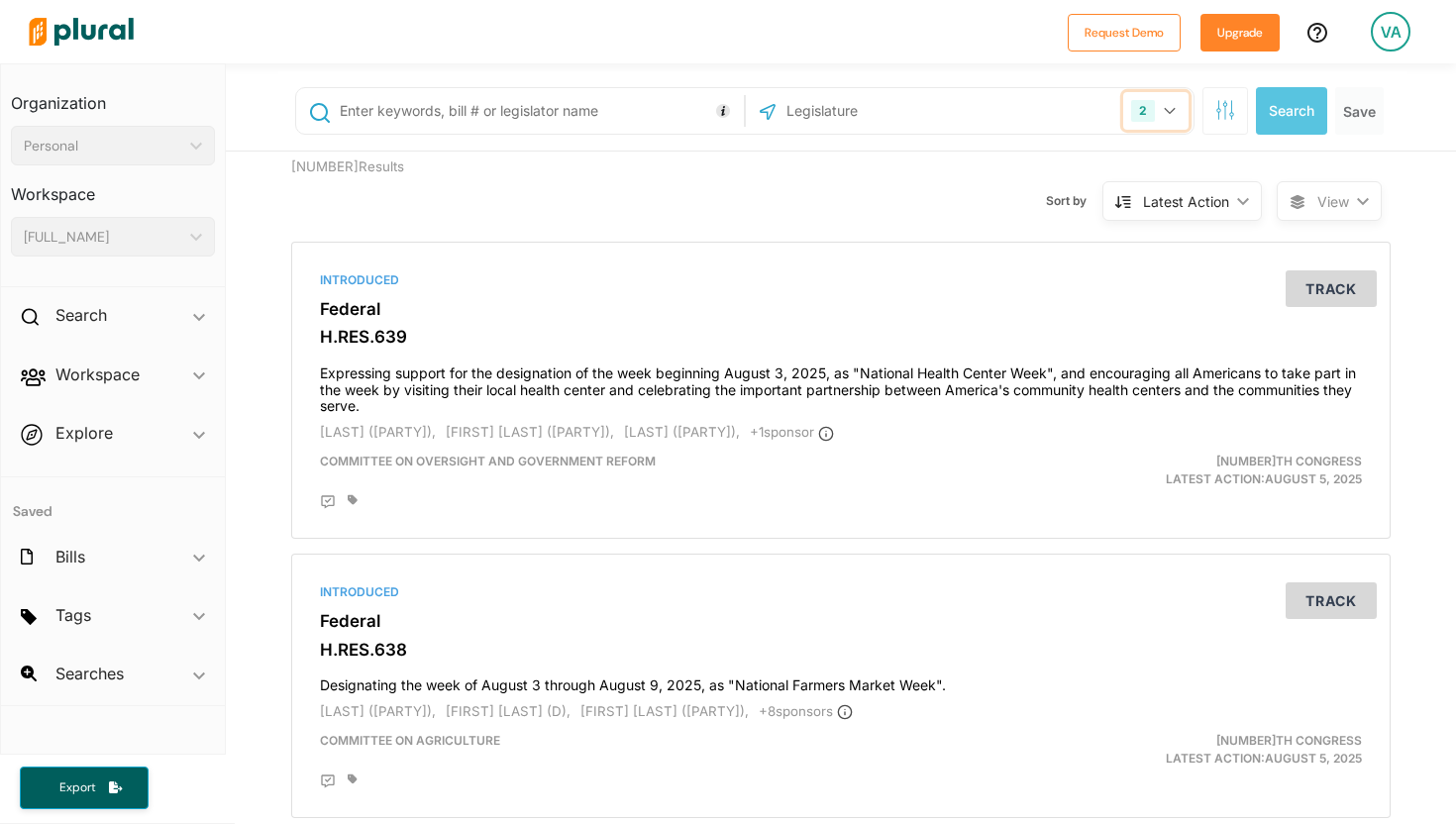 click on "2" at bounding box center (1156, 111) 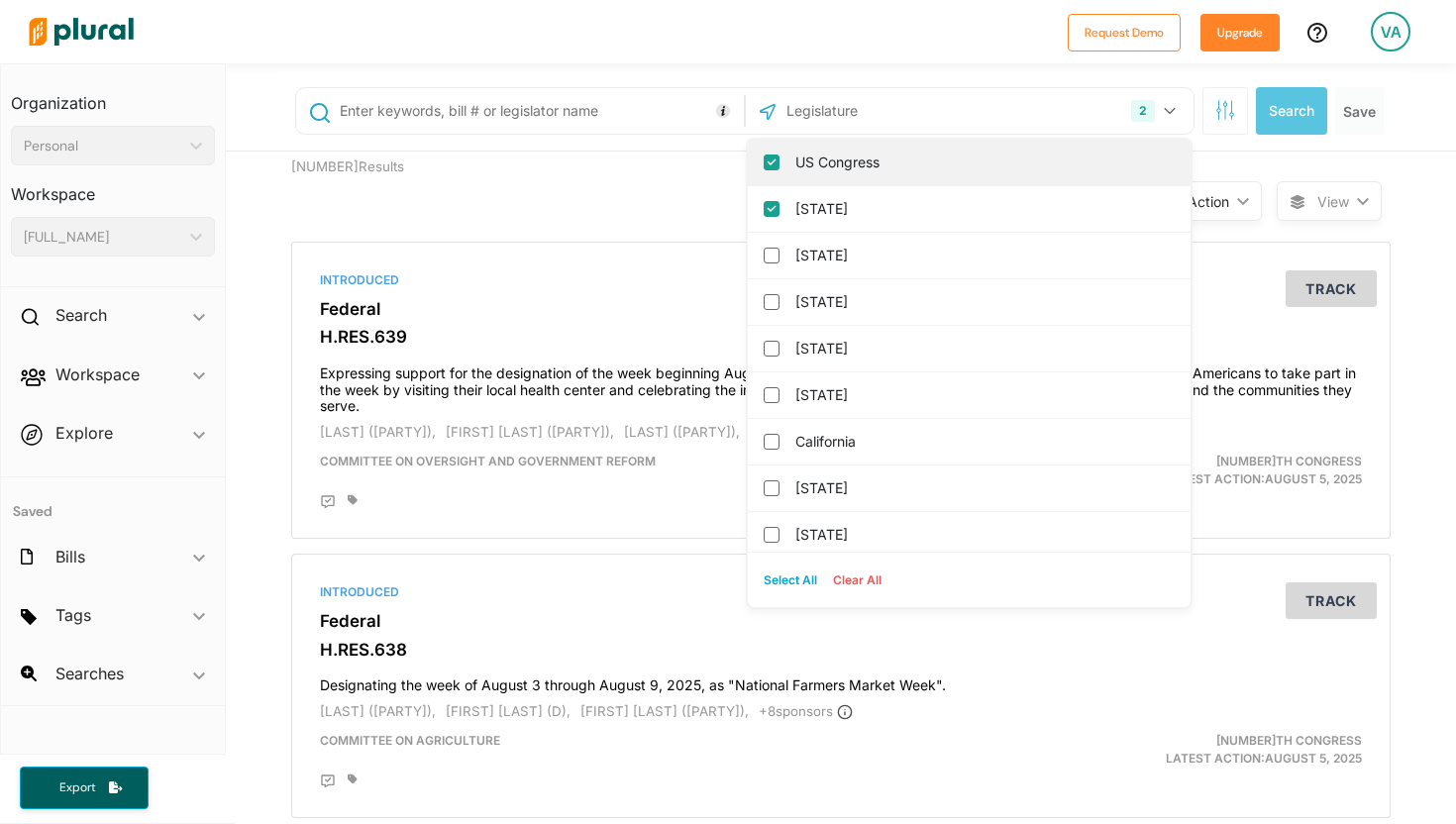 click on "US Congress" at bounding box center (983, 162) 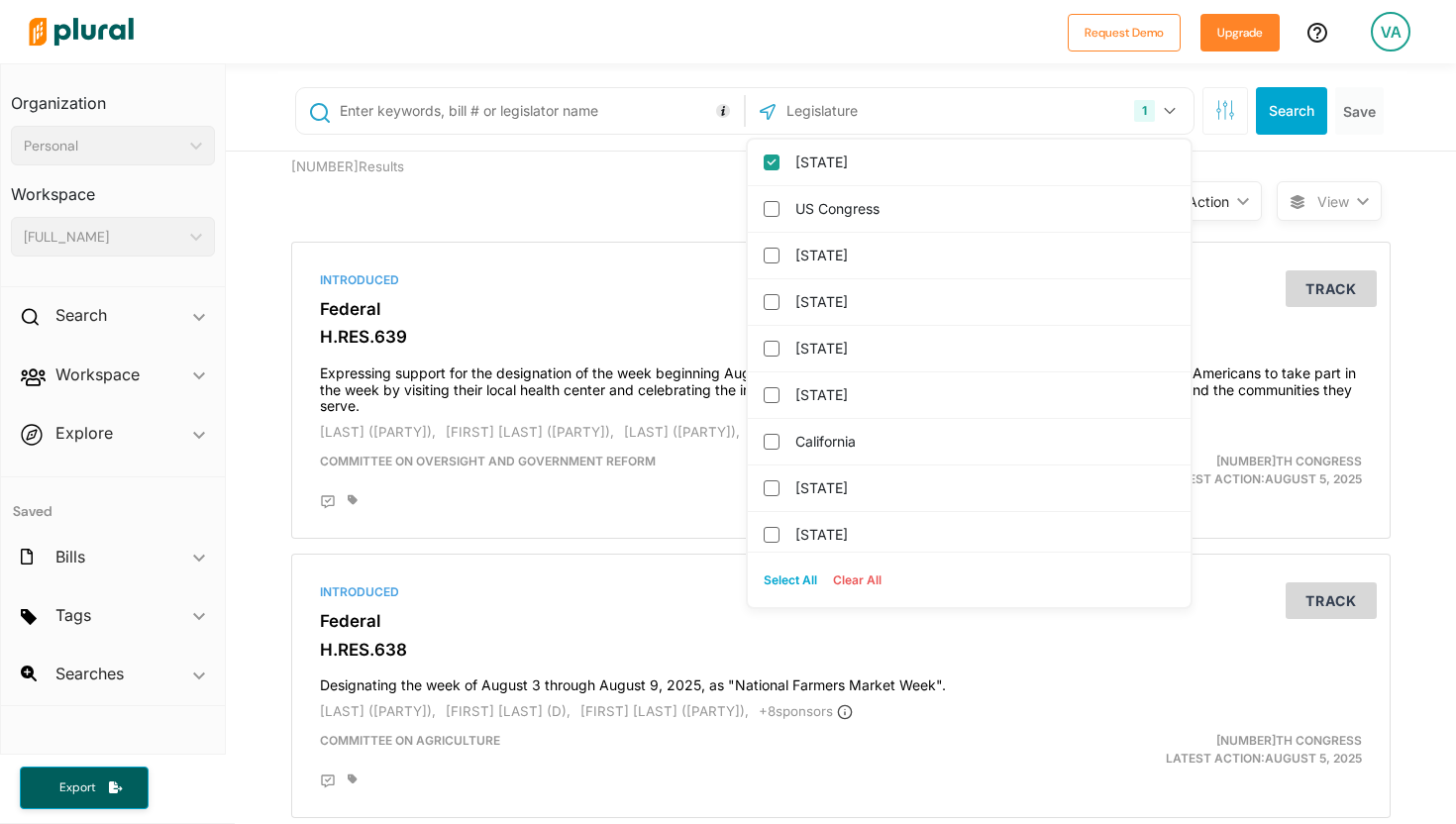 click at bounding box center (538, 111) 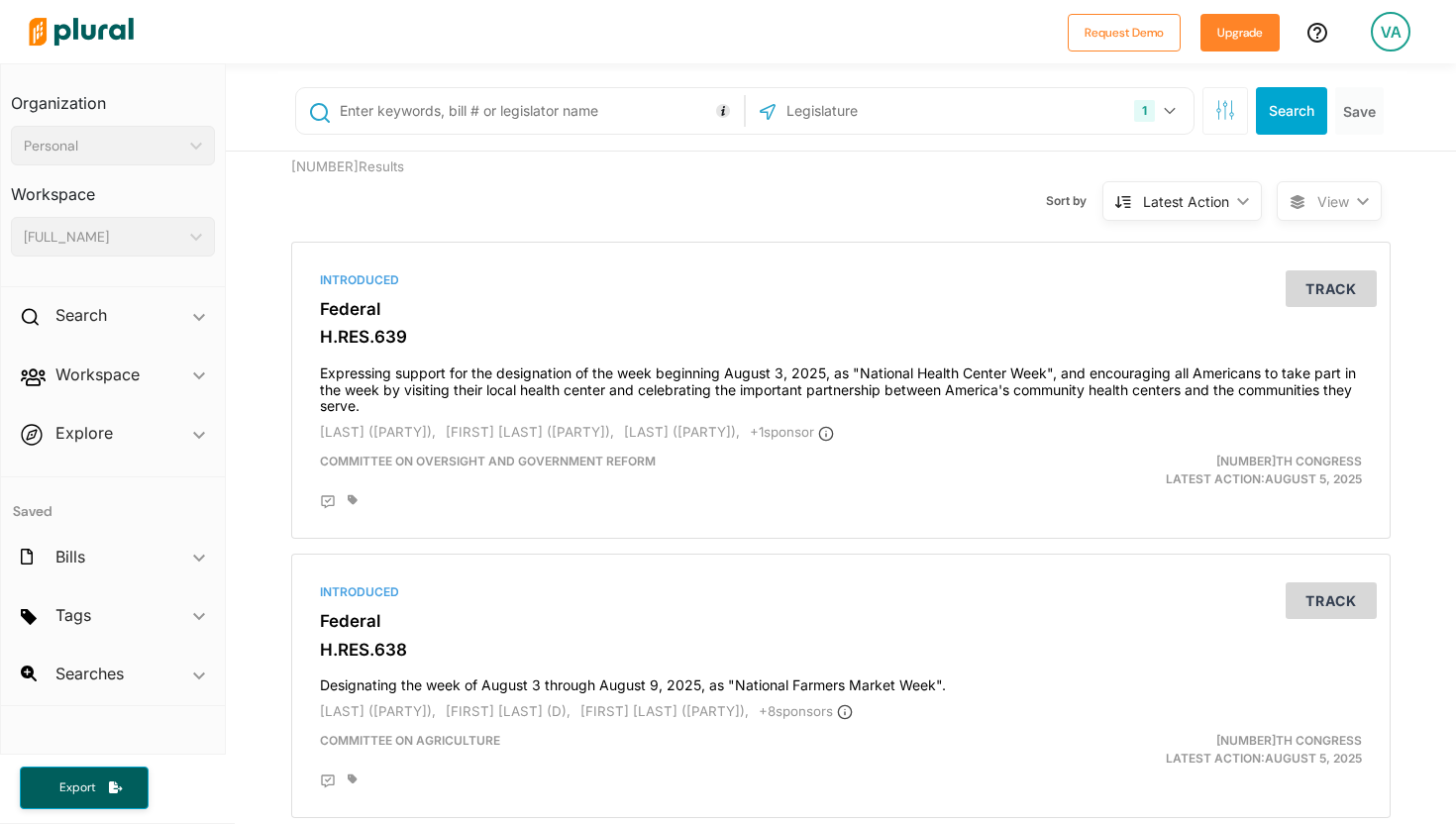 type on "t" 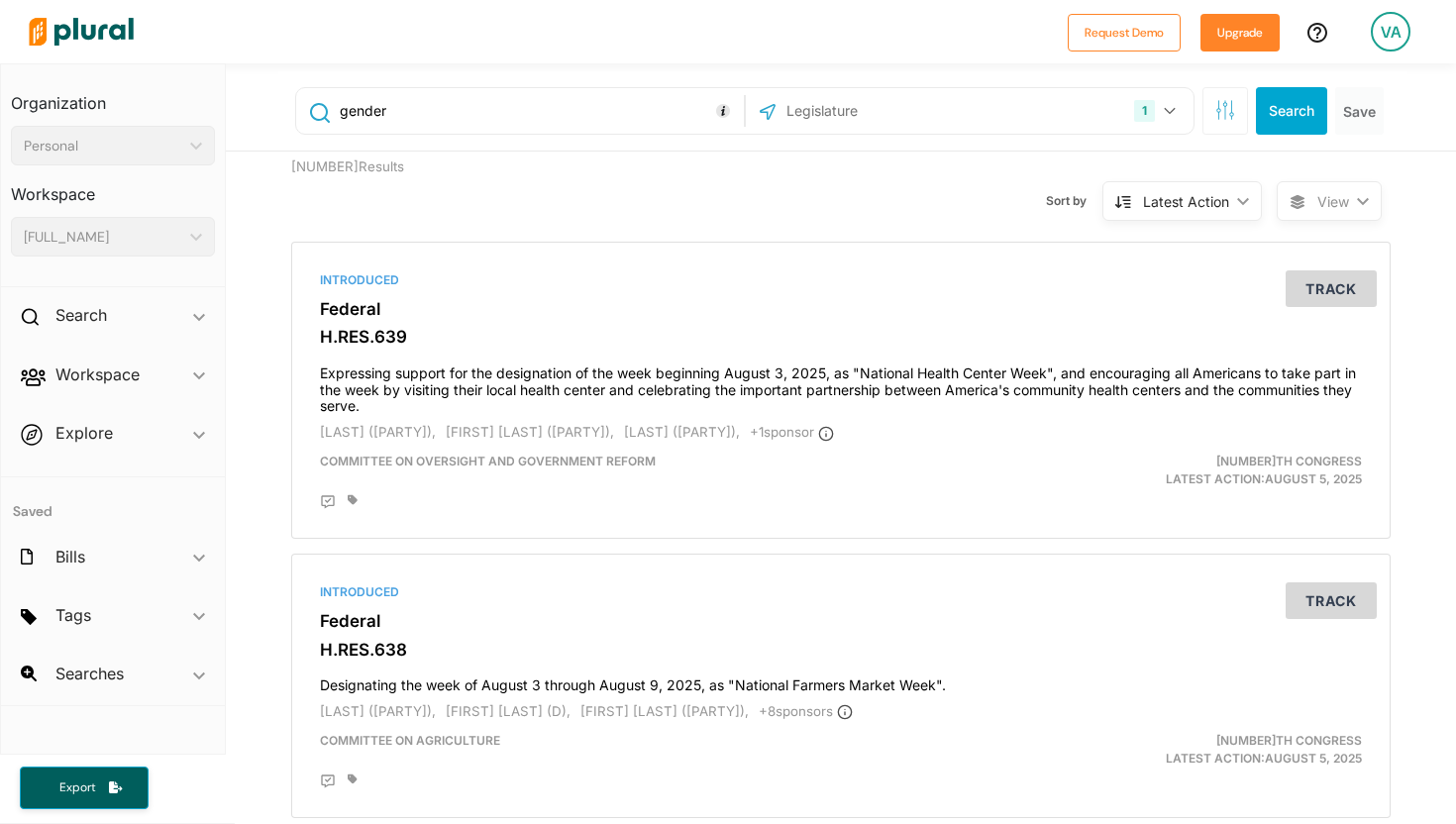 type on "gender" 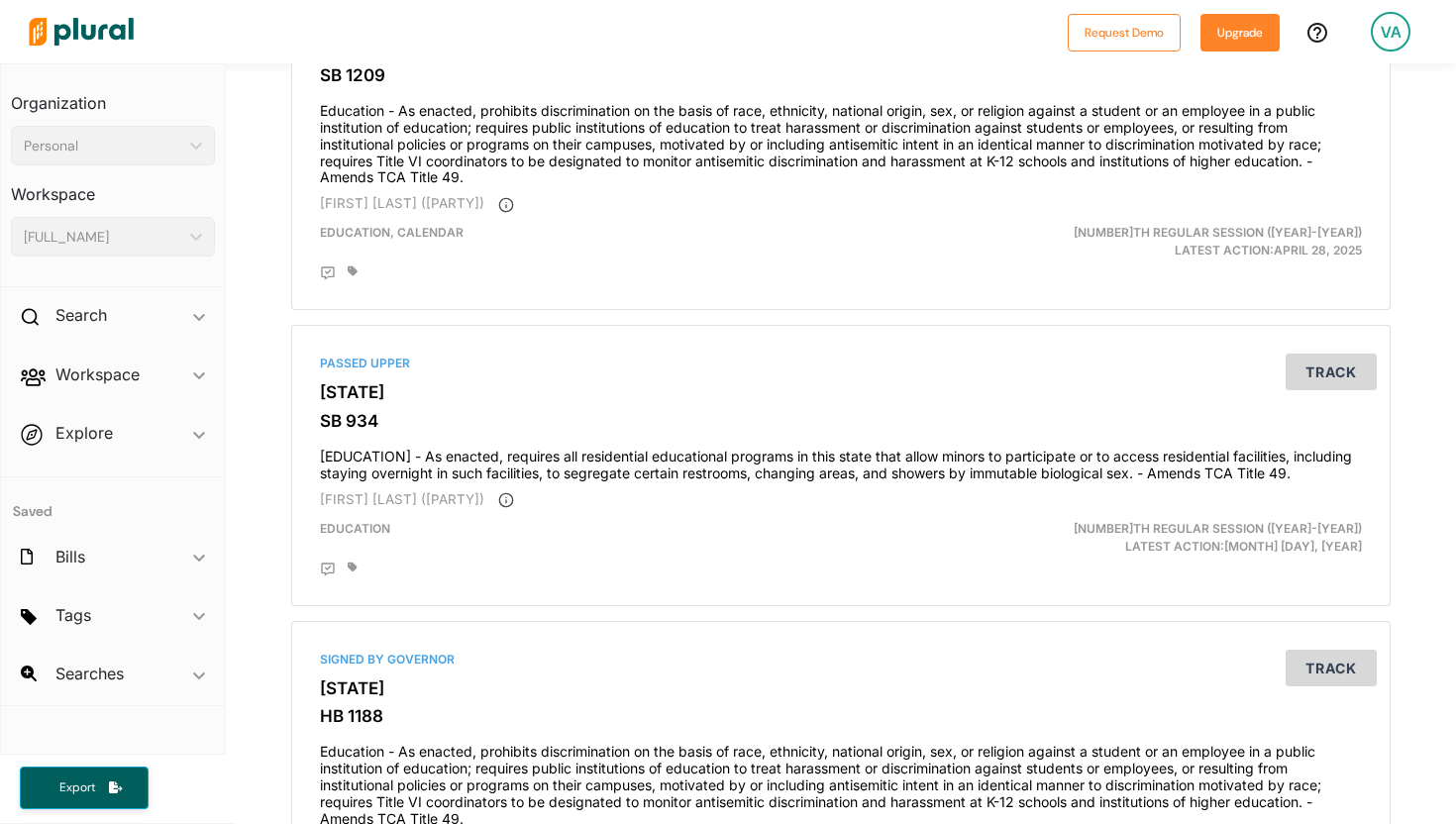 scroll, scrollTop: 2910, scrollLeft: 0, axis: vertical 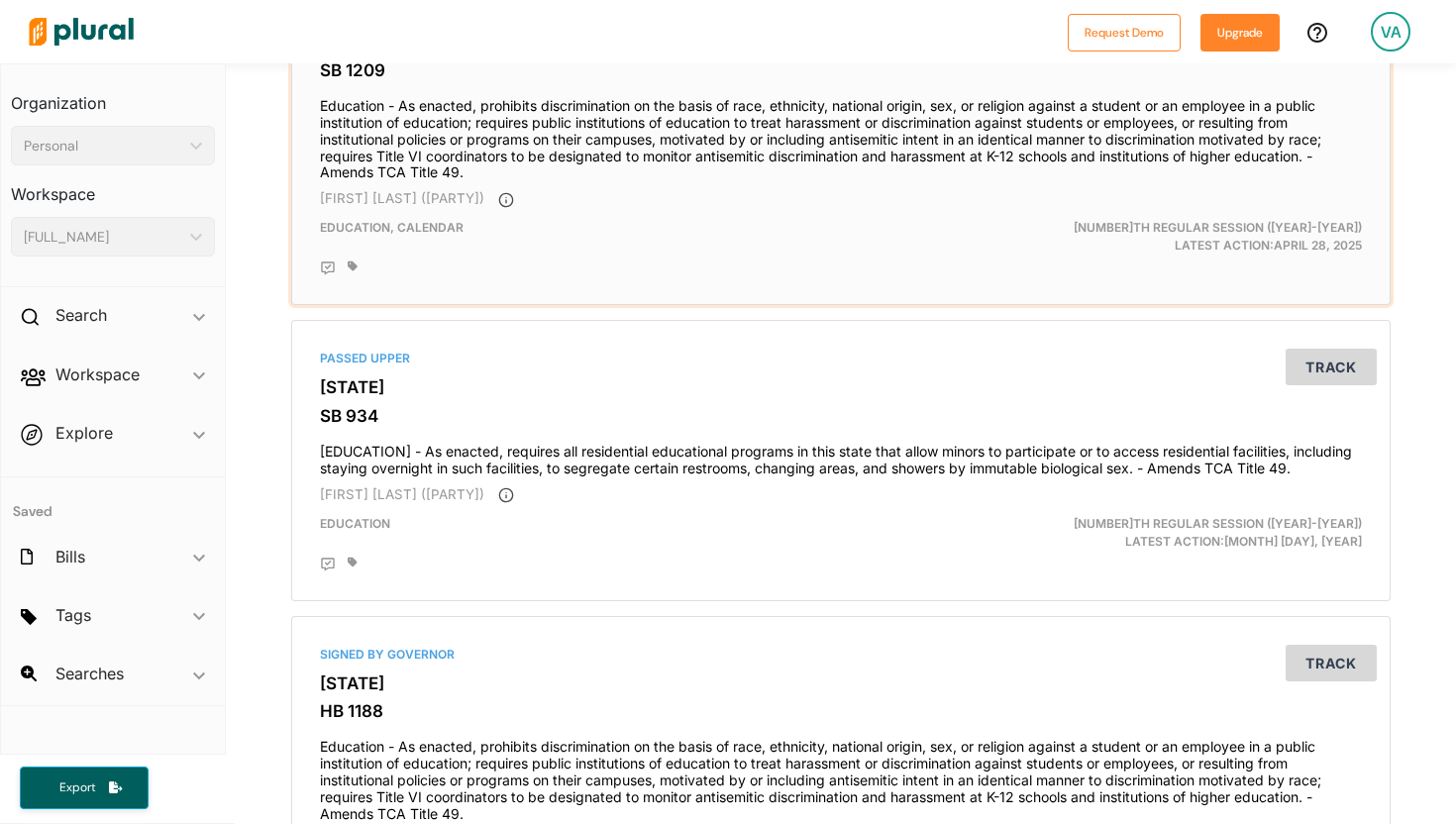 click on "[FIRST] [LAST] ([PARTY])" at bounding box center [841, 199] 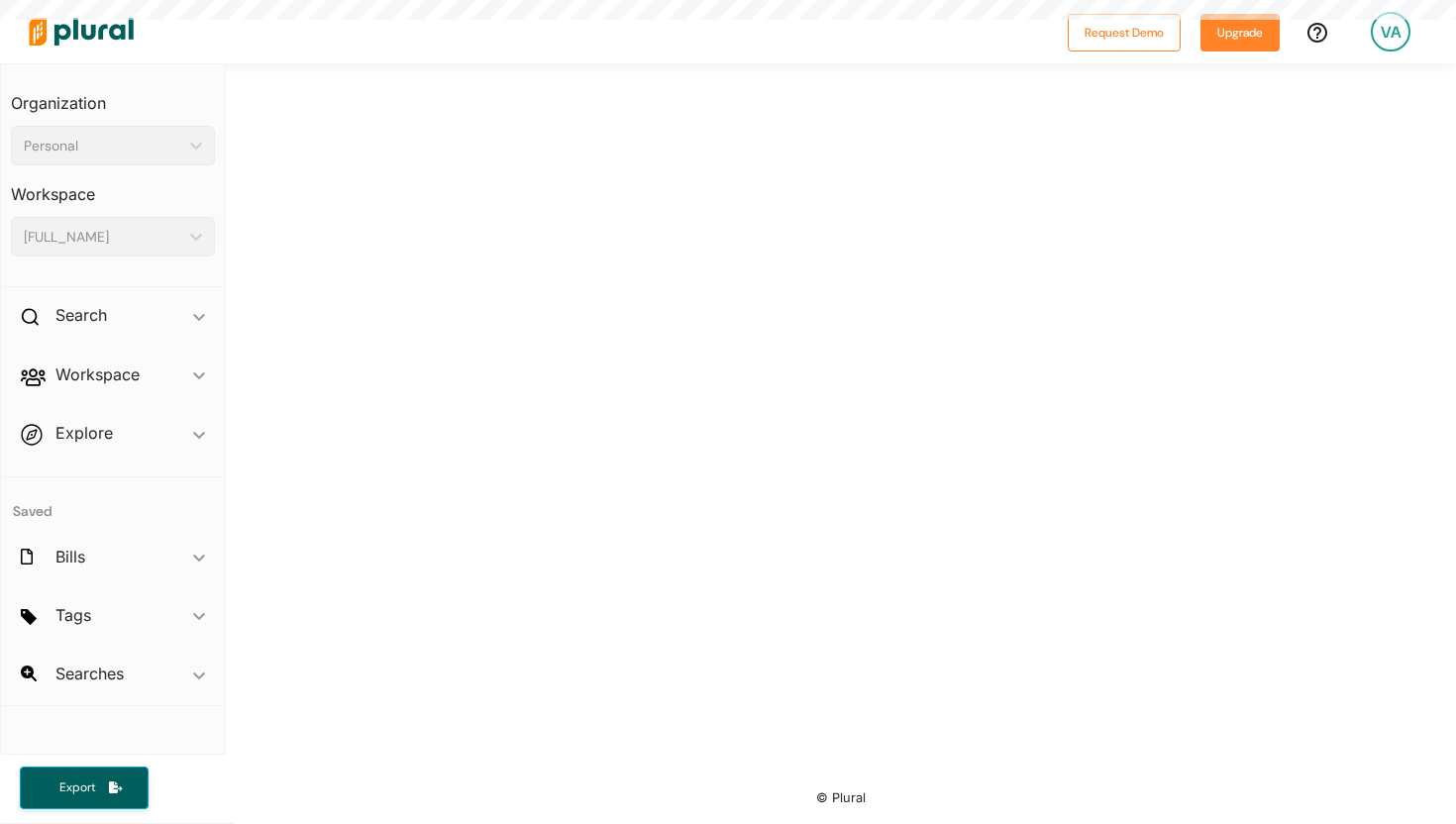 scroll, scrollTop: 0, scrollLeft: 0, axis: both 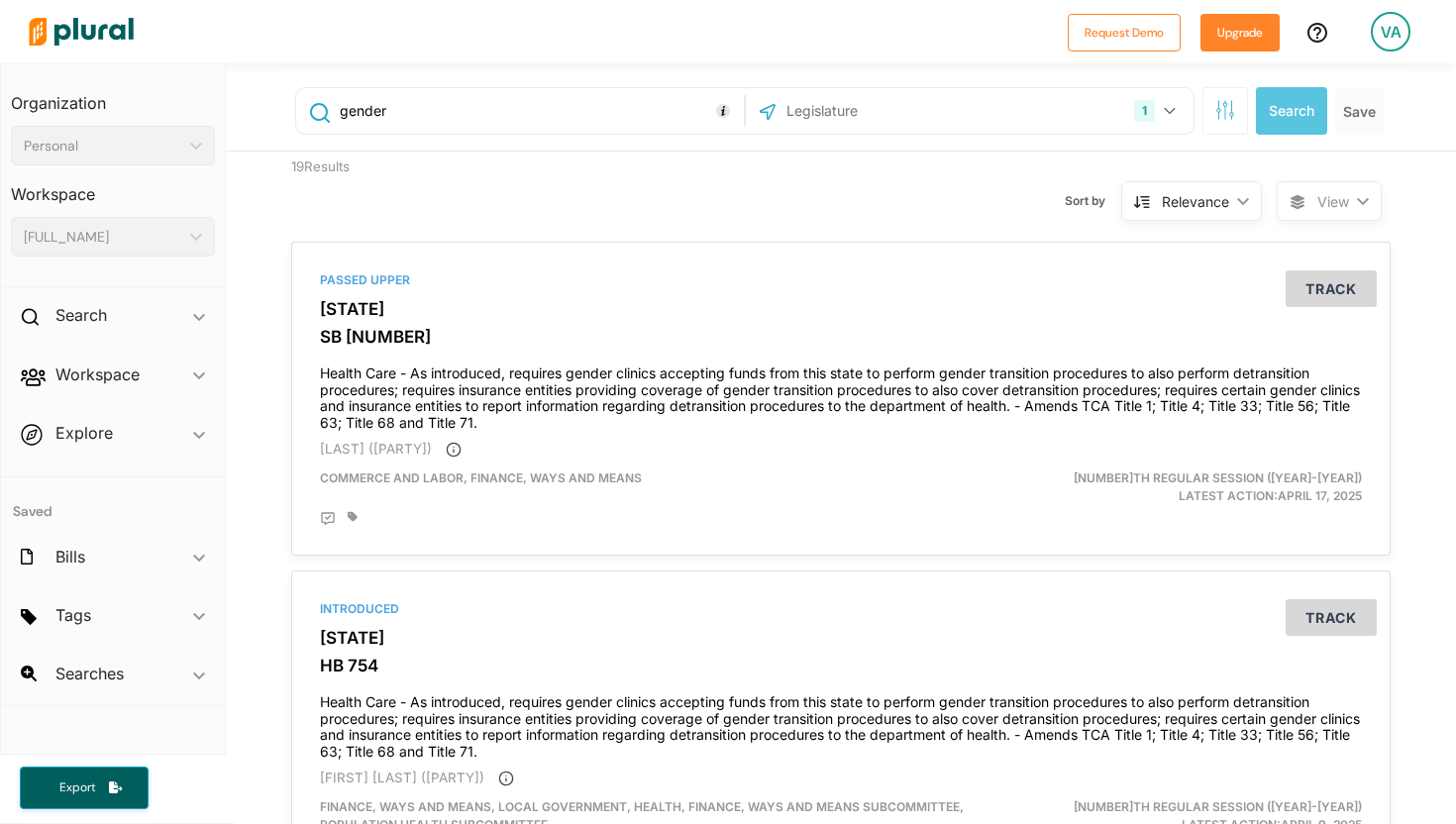 drag, startPoint x: 435, startPoint y: 114, endPoint x: 283, endPoint y: 103, distance: 152.39751 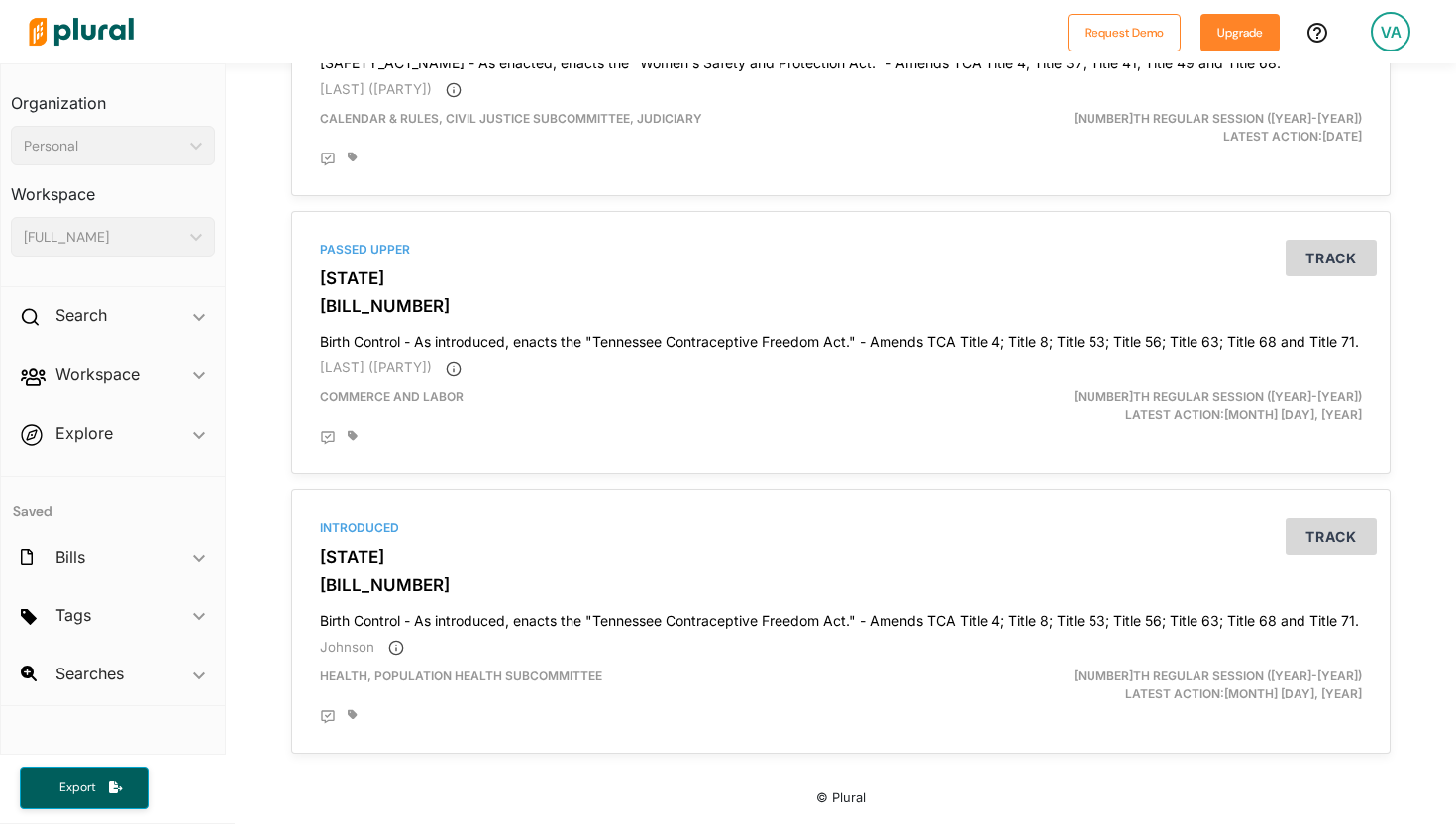 scroll, scrollTop: 0, scrollLeft: 0, axis: both 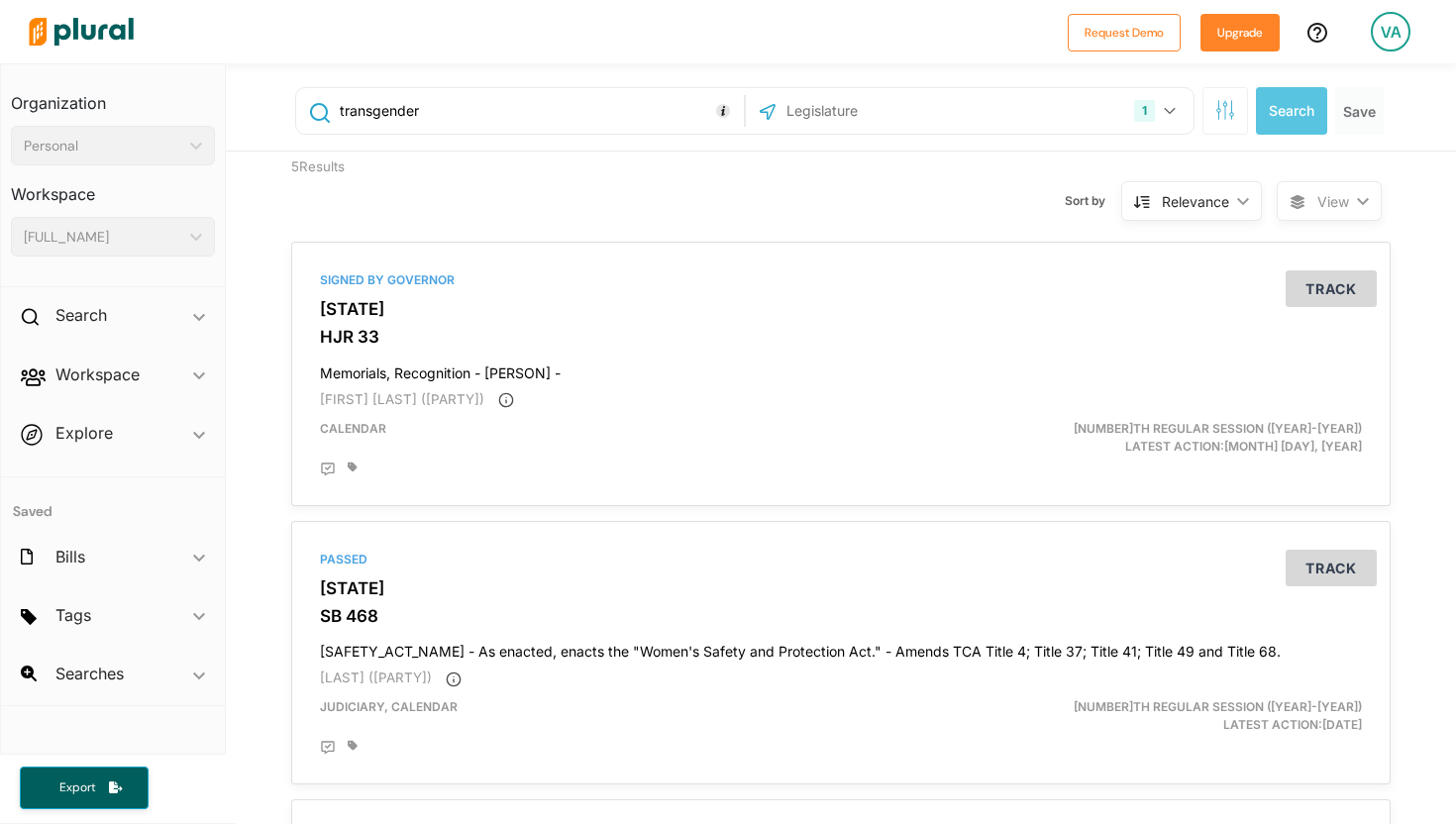 drag, startPoint x: 453, startPoint y: 110, endPoint x: 252, endPoint y: 105, distance: 201.06218 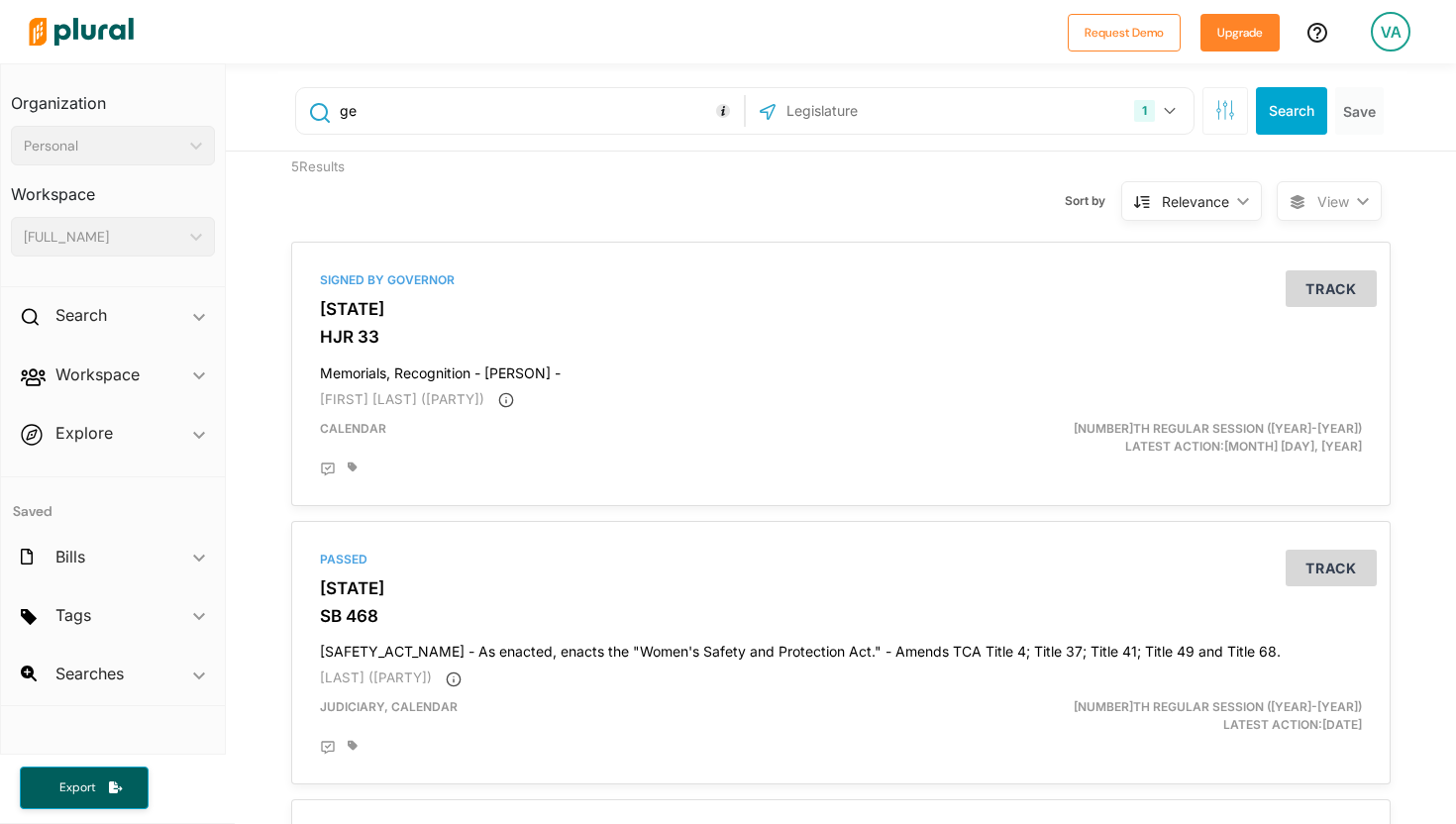 type on "g" 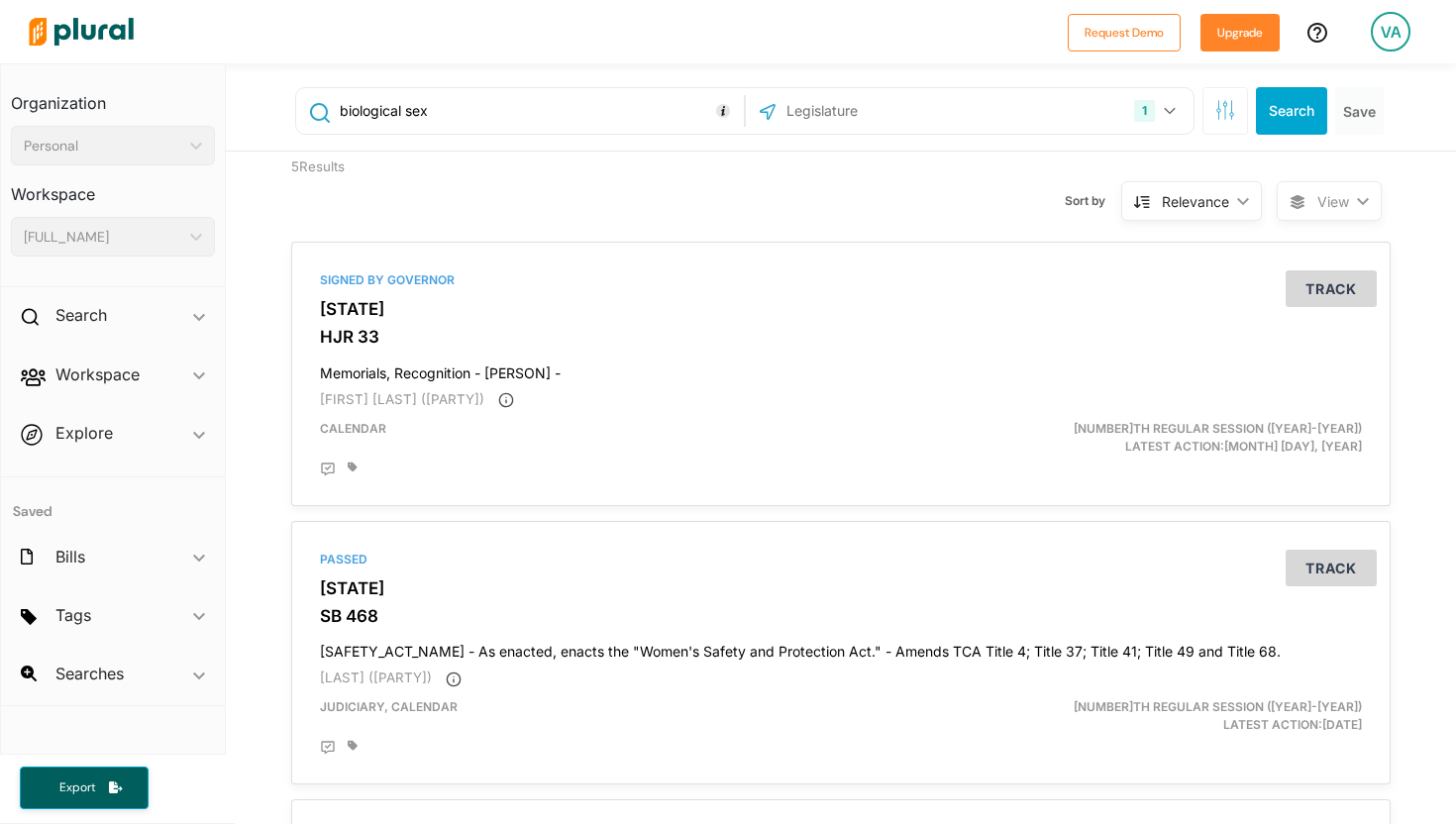 type on "biological sex" 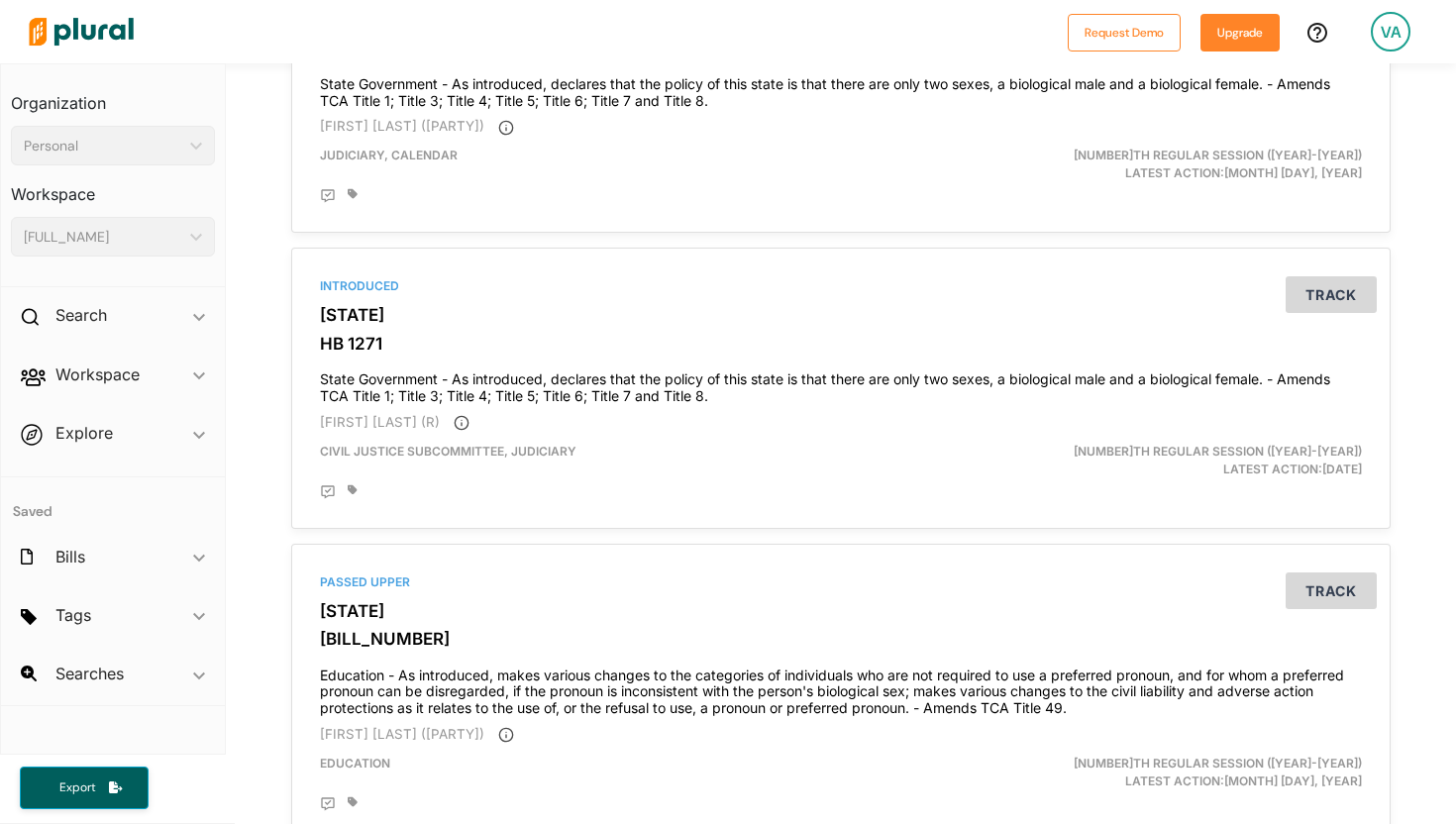 scroll, scrollTop: 0, scrollLeft: 0, axis: both 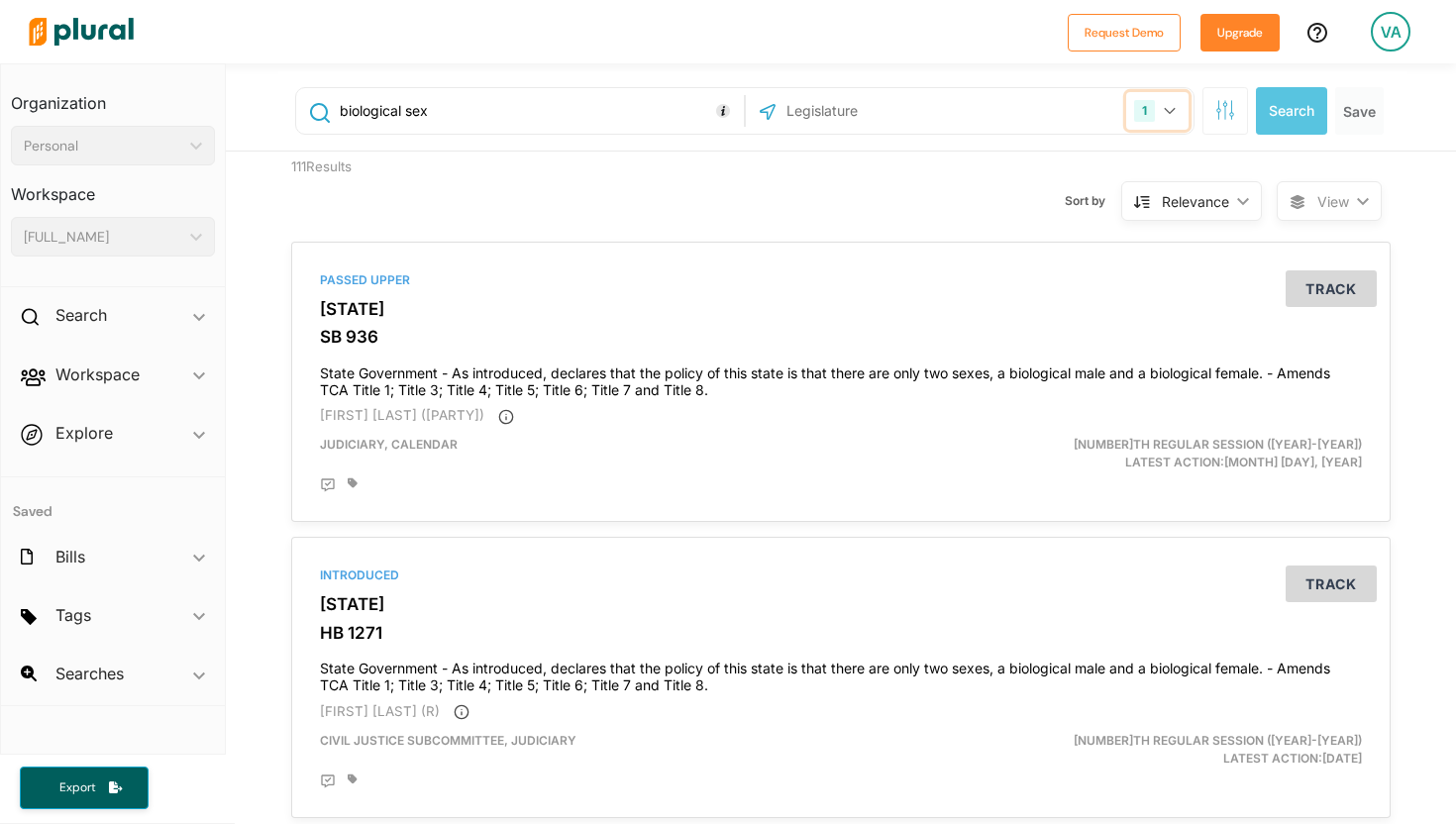 click on "1" at bounding box center (1157, 111) 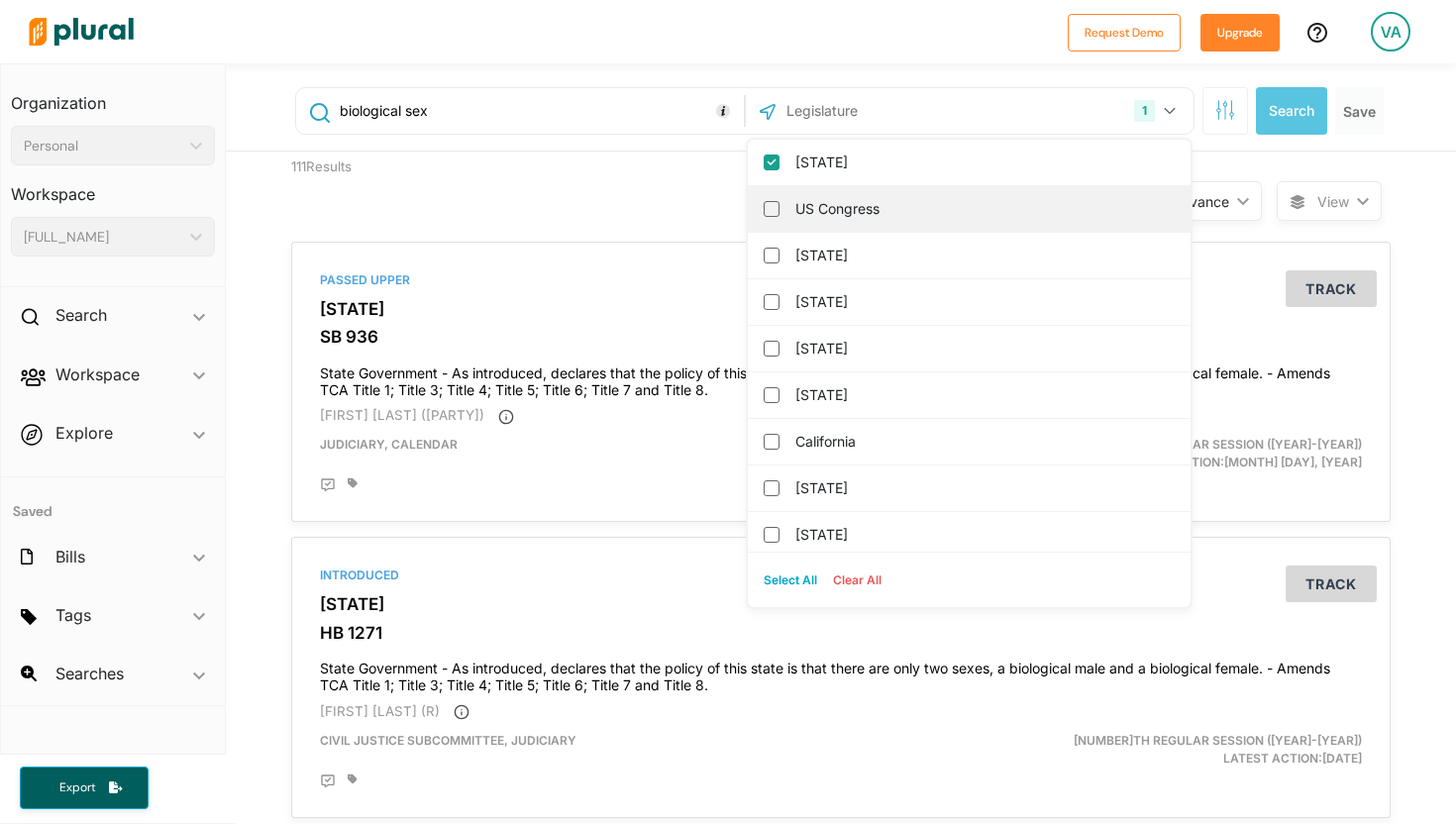 click on "US Congress" at bounding box center (983, 209) 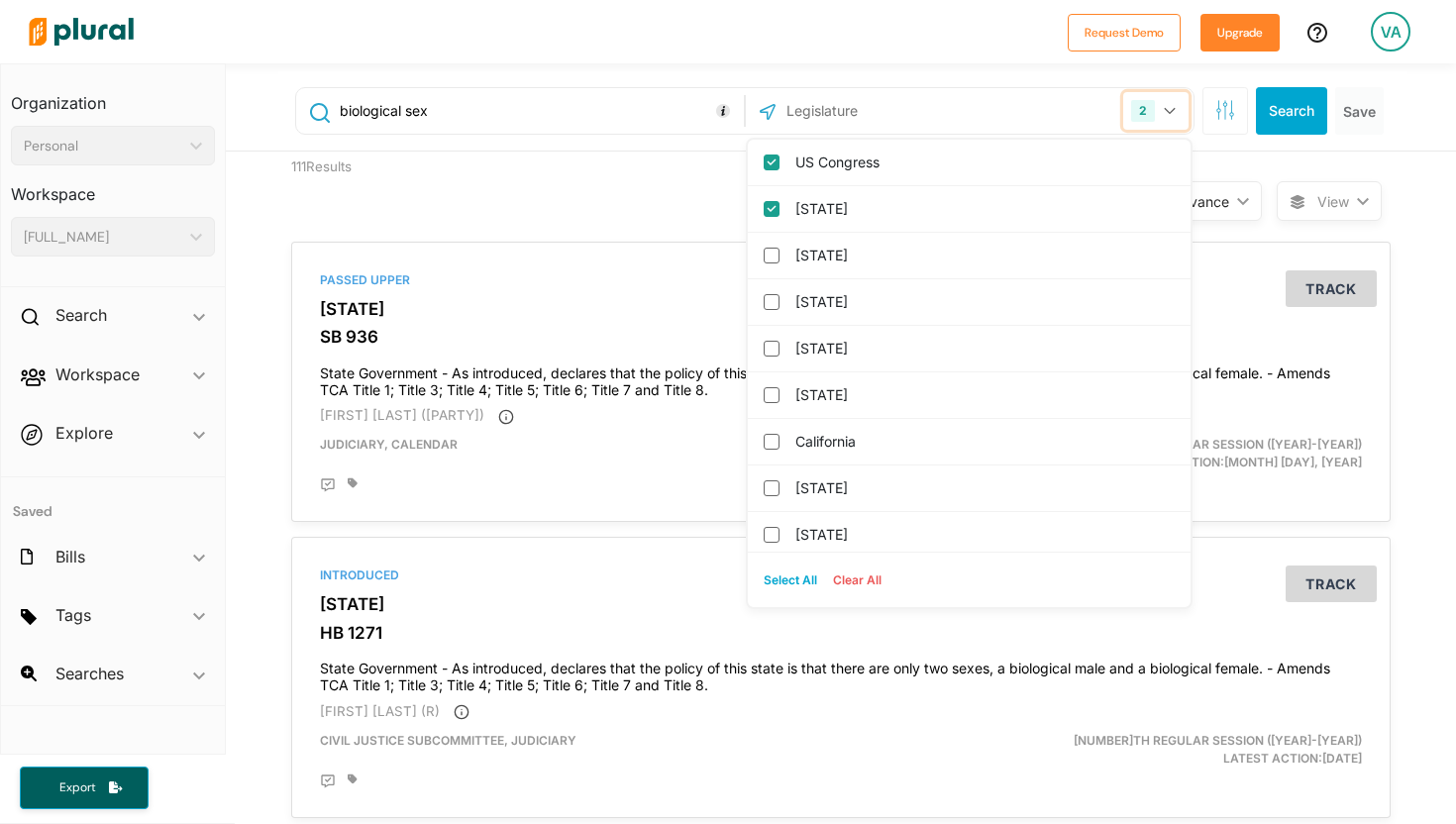 click on "2" at bounding box center [1156, 111] 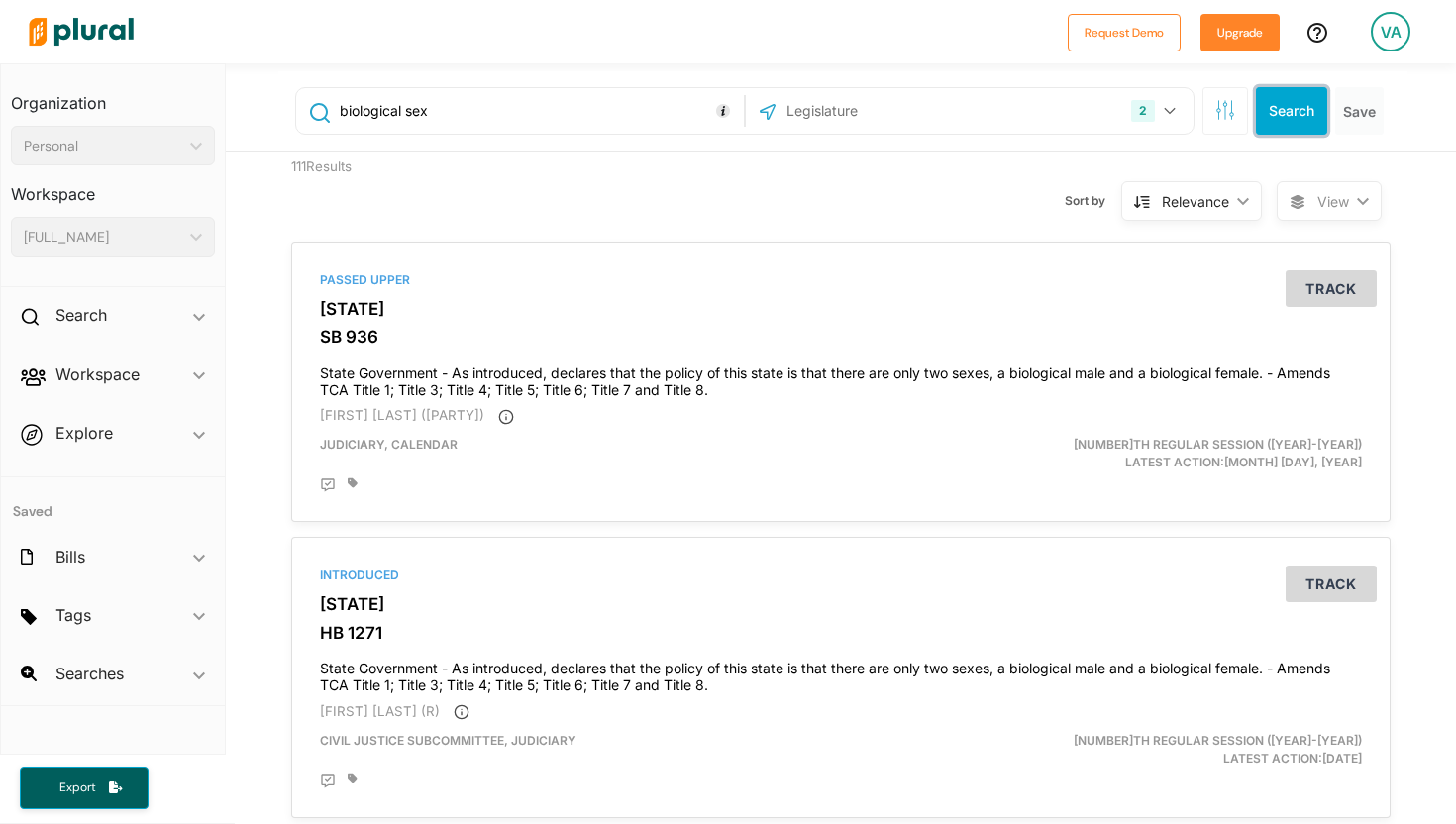 click on "Search" at bounding box center [1292, 111] 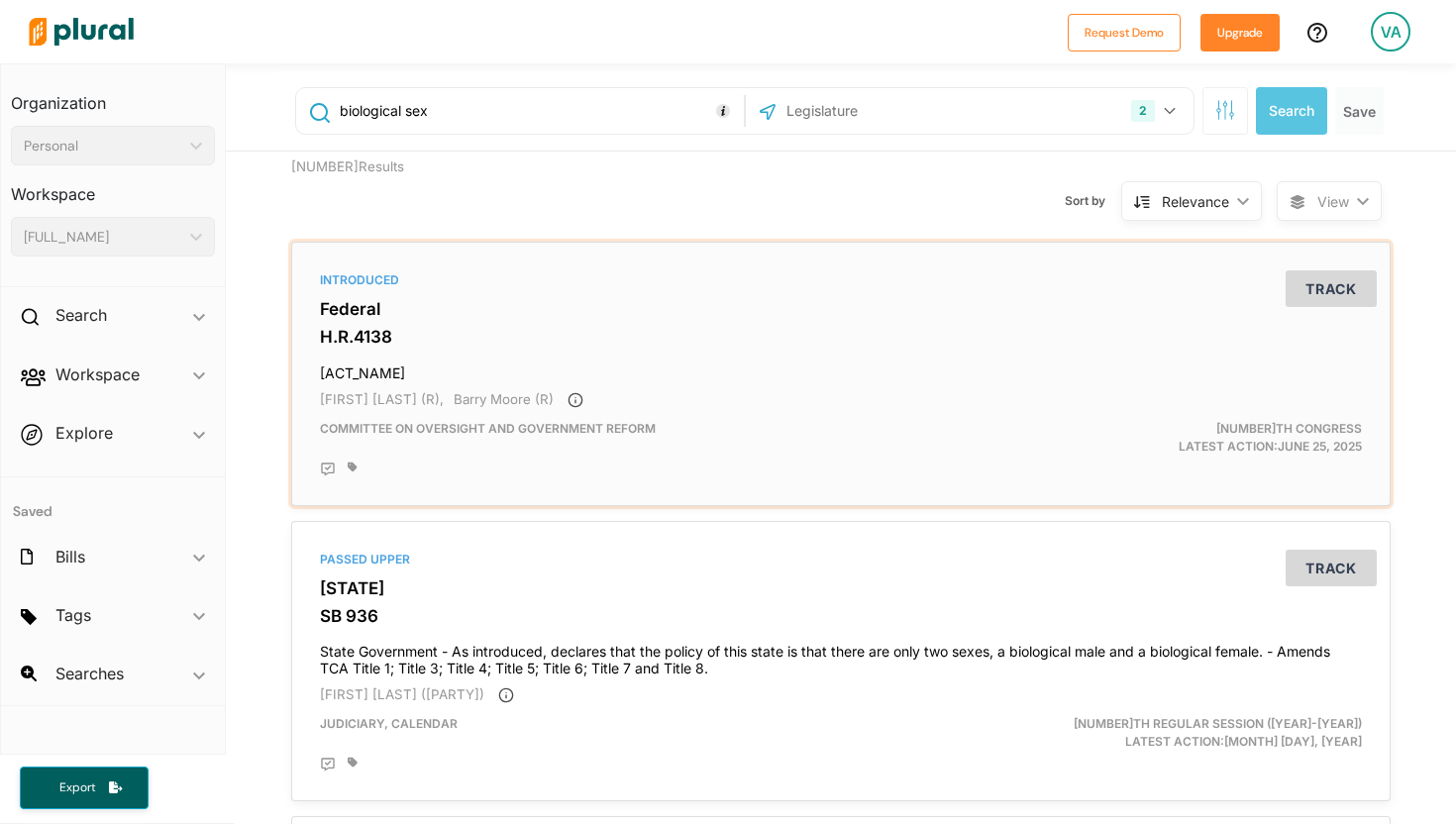 click on "Federal" at bounding box center [841, 309] 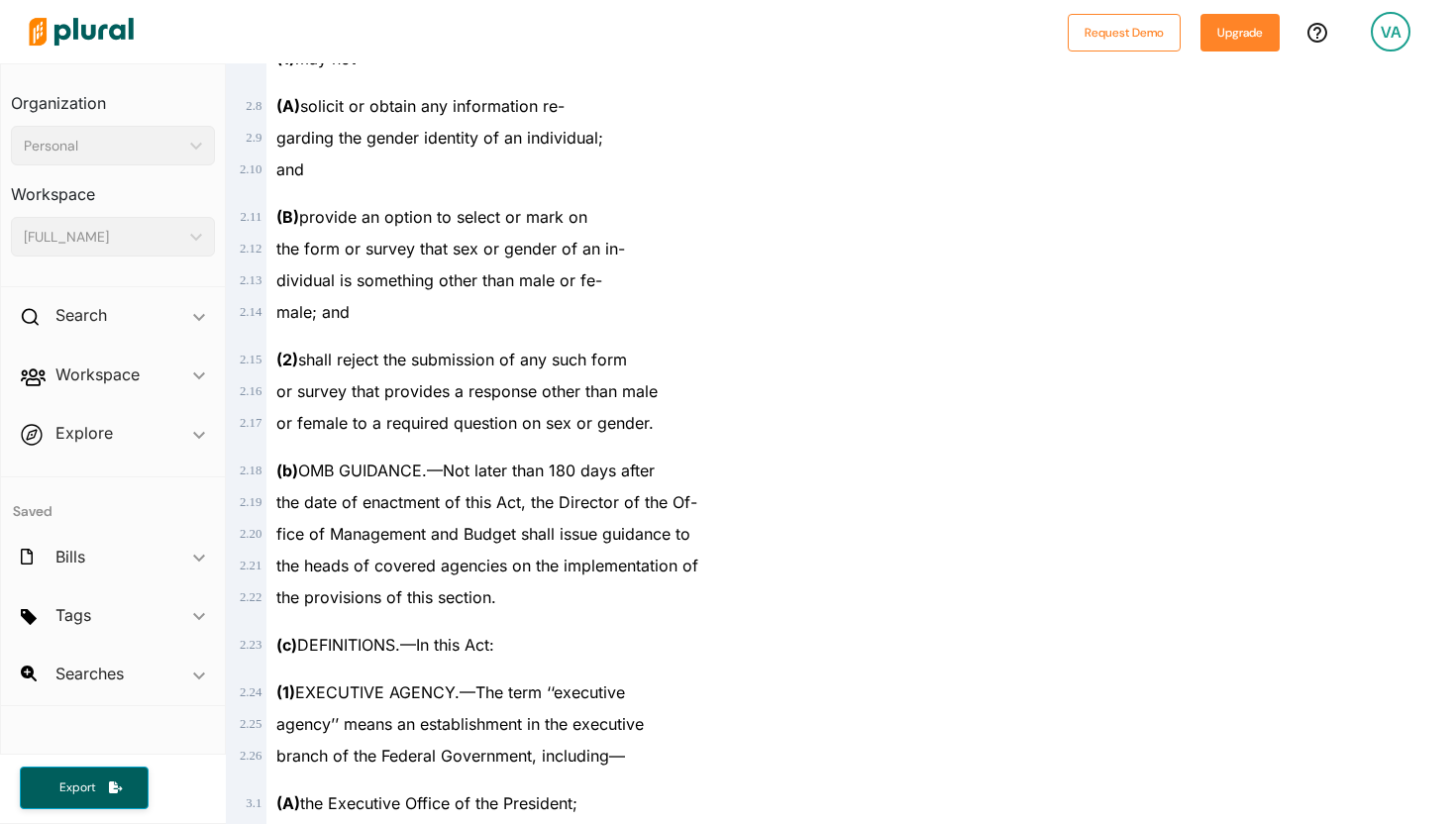 scroll, scrollTop: 0, scrollLeft: 0, axis: both 